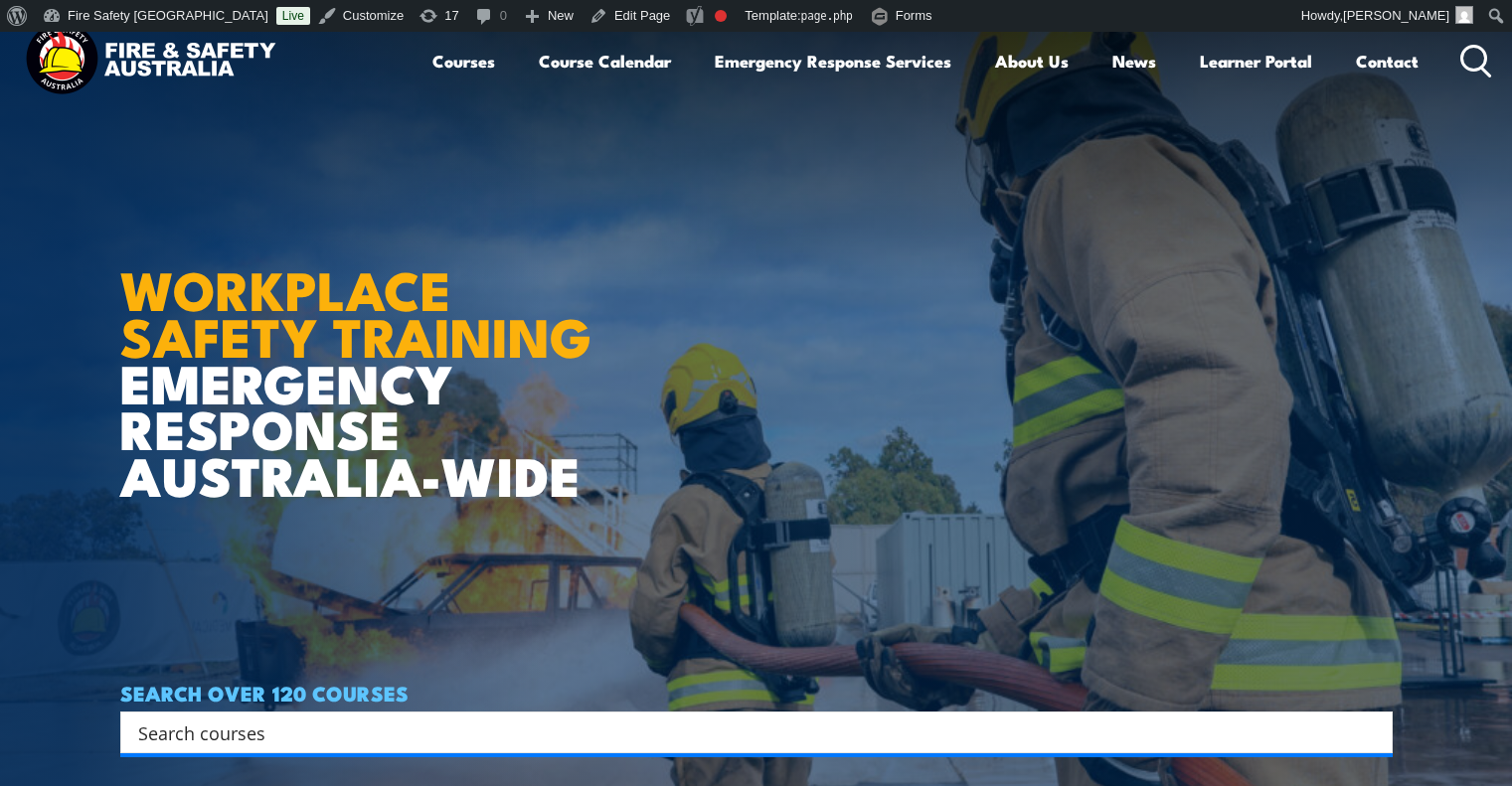 scroll, scrollTop: 0, scrollLeft: 0, axis: both 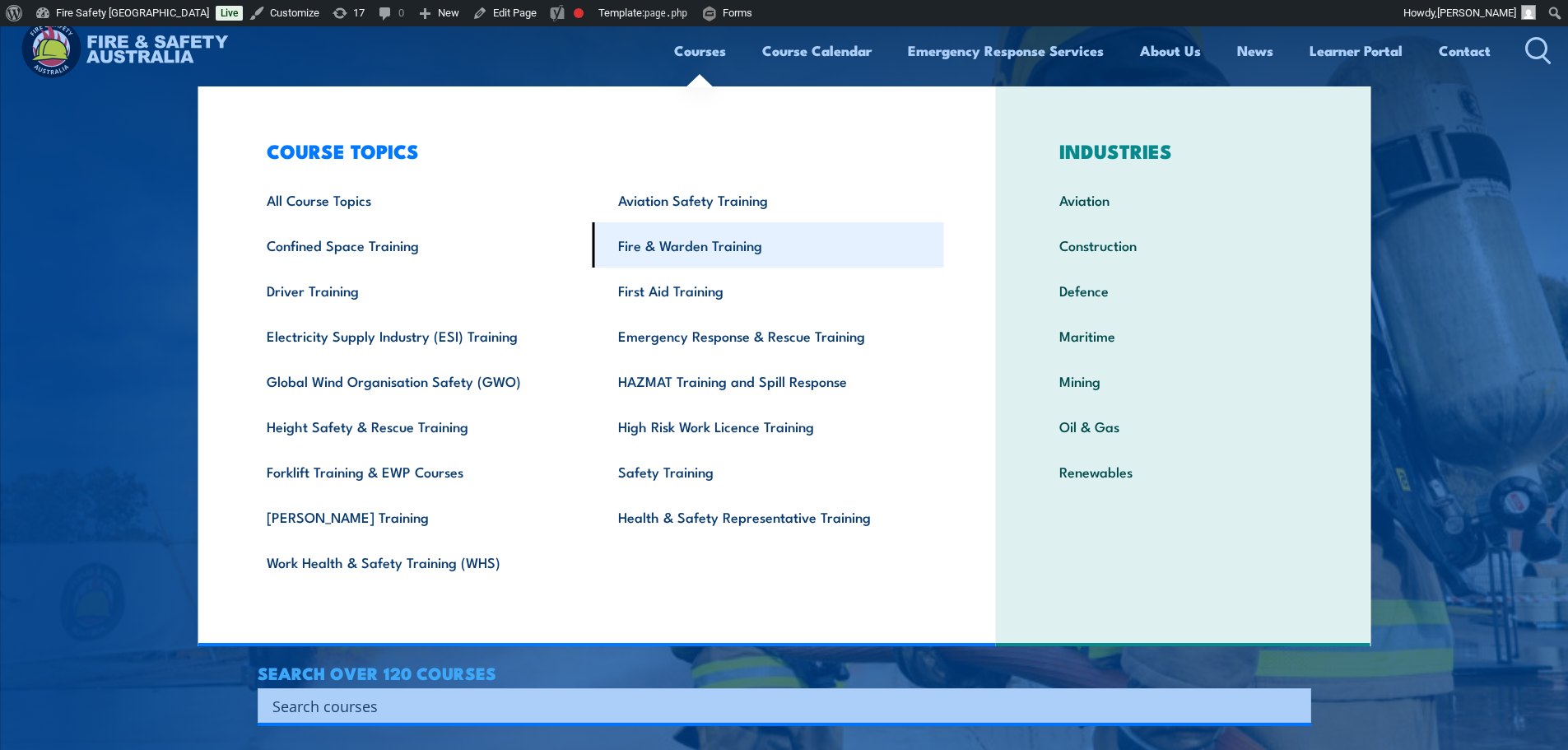 click on "Fire & Warden Training" at bounding box center (768, 245) 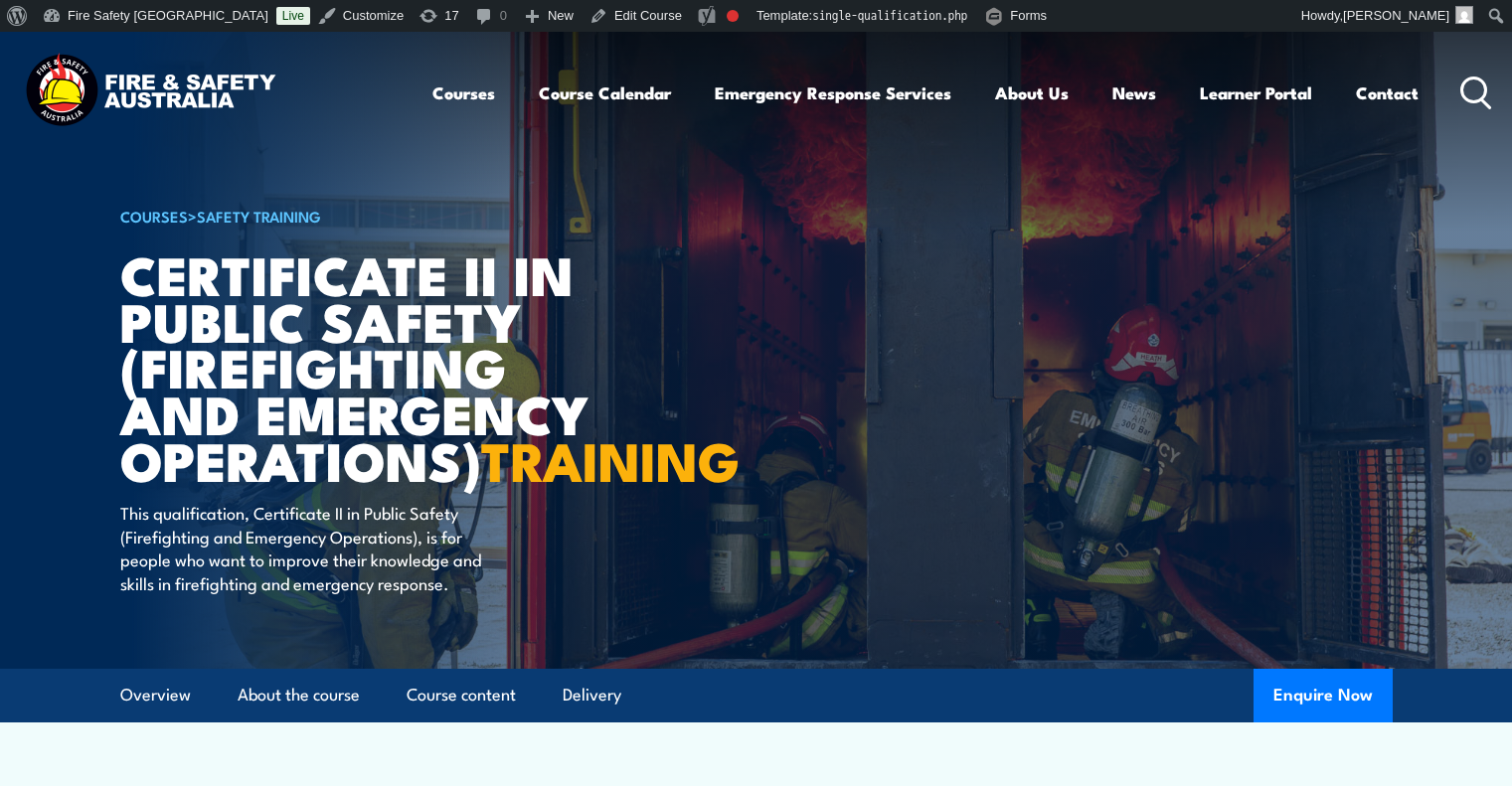 scroll, scrollTop: 0, scrollLeft: 0, axis: both 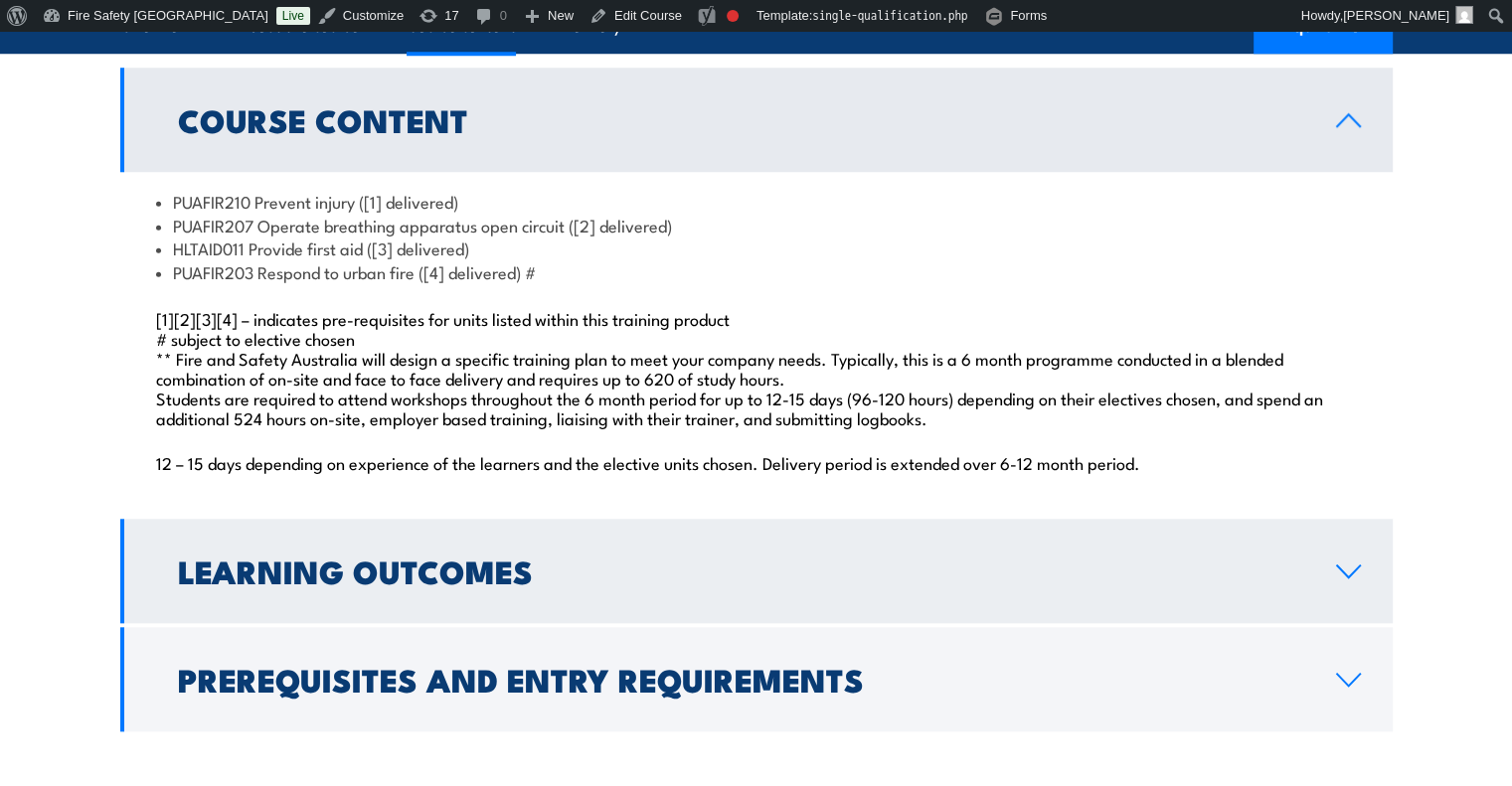 click on "Learning Outcomes" at bounding box center (741, 570) 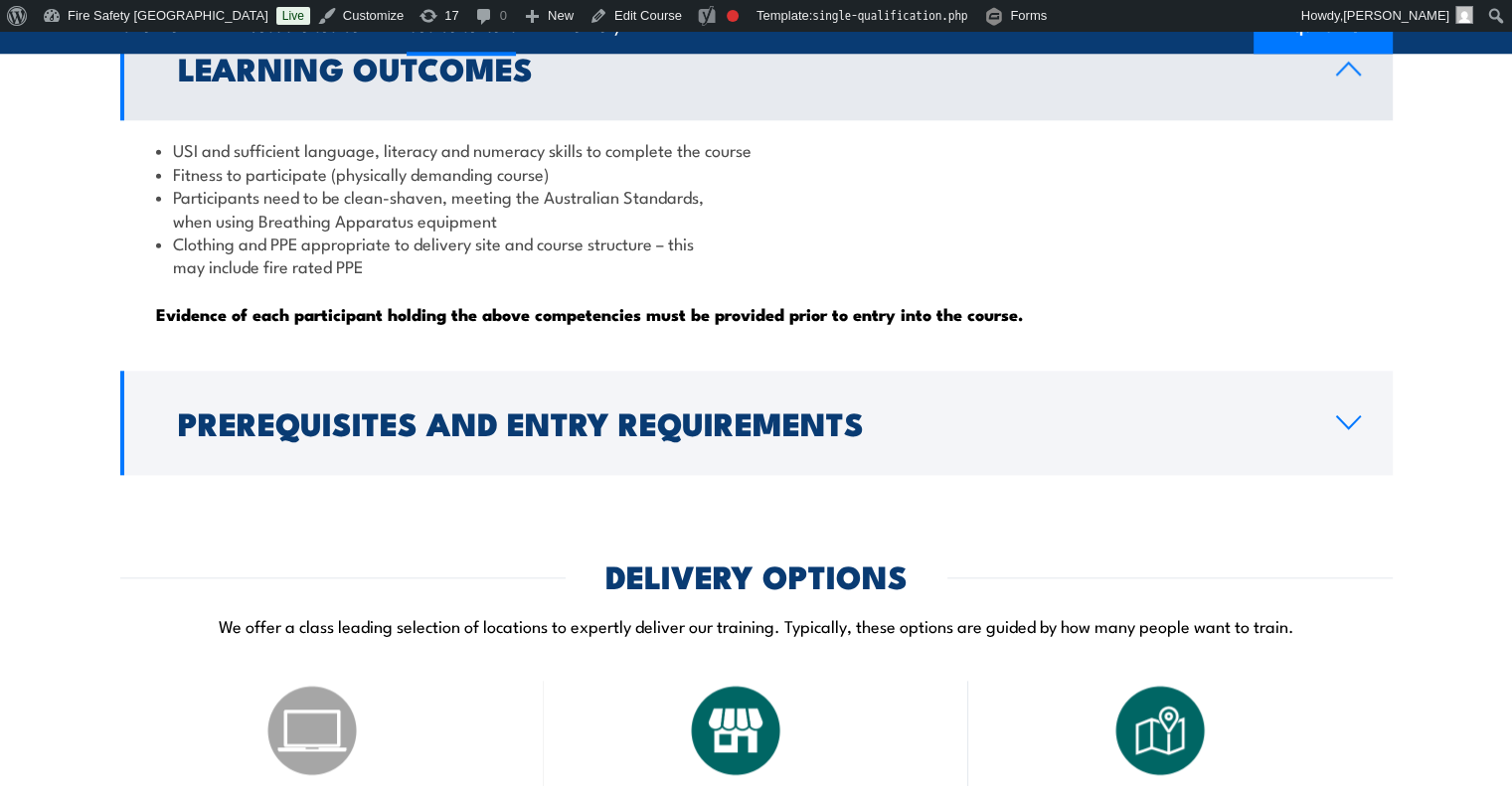 scroll, scrollTop: 2087, scrollLeft: 0, axis: vertical 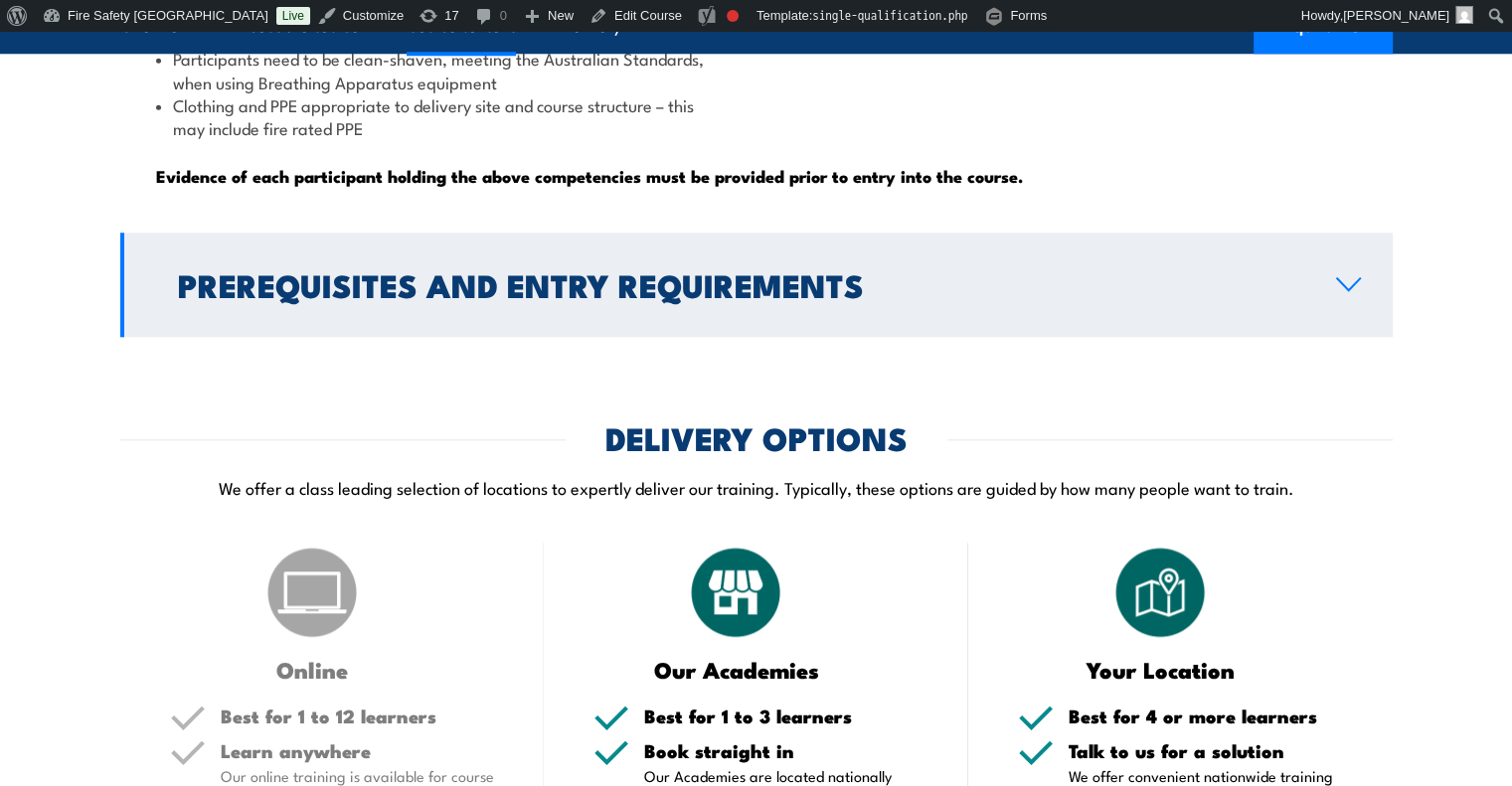 click on "Prerequisites and Entry Requirements" at bounding box center [756, 284] 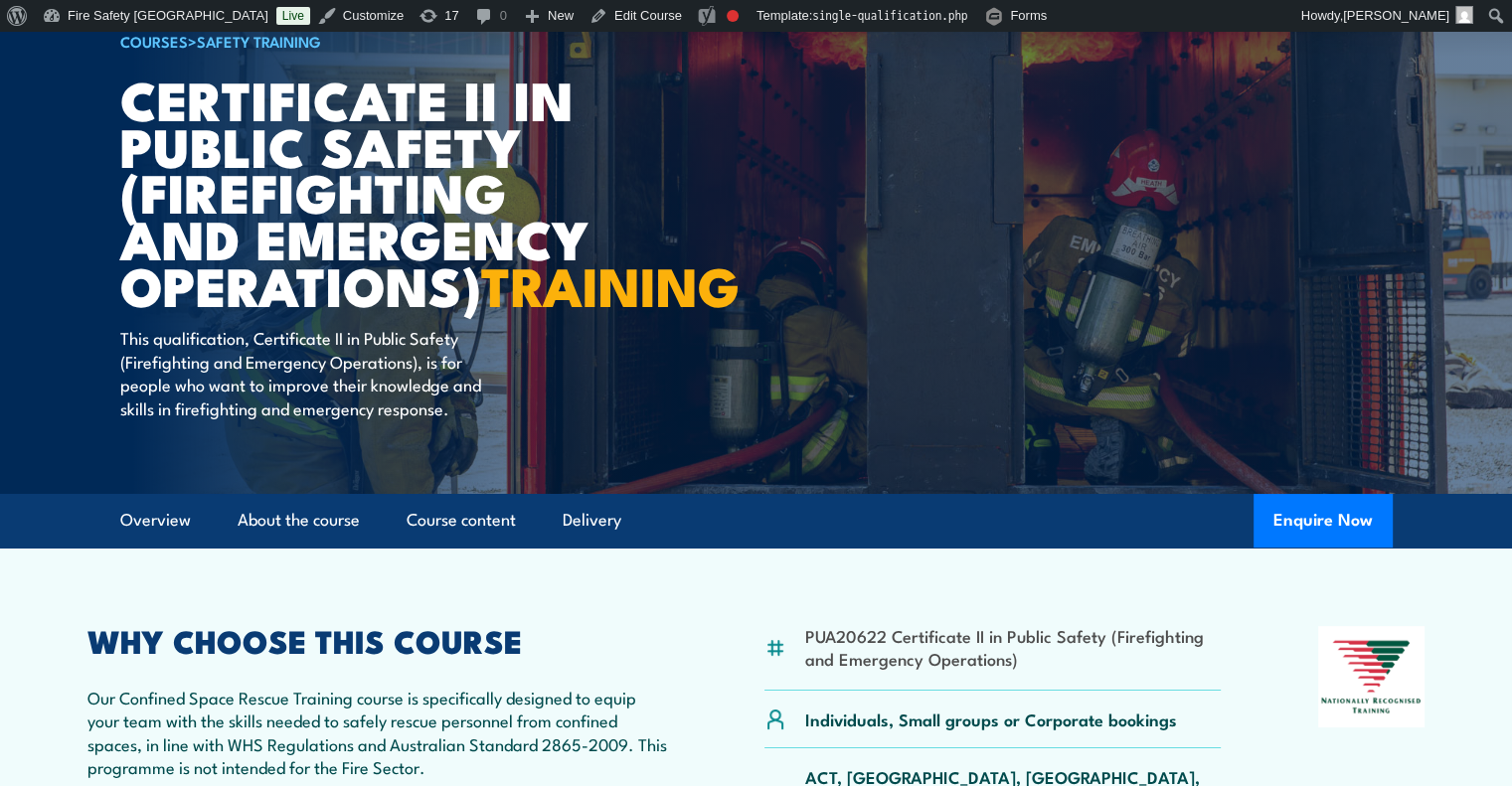 scroll, scrollTop: 298, scrollLeft: 0, axis: vertical 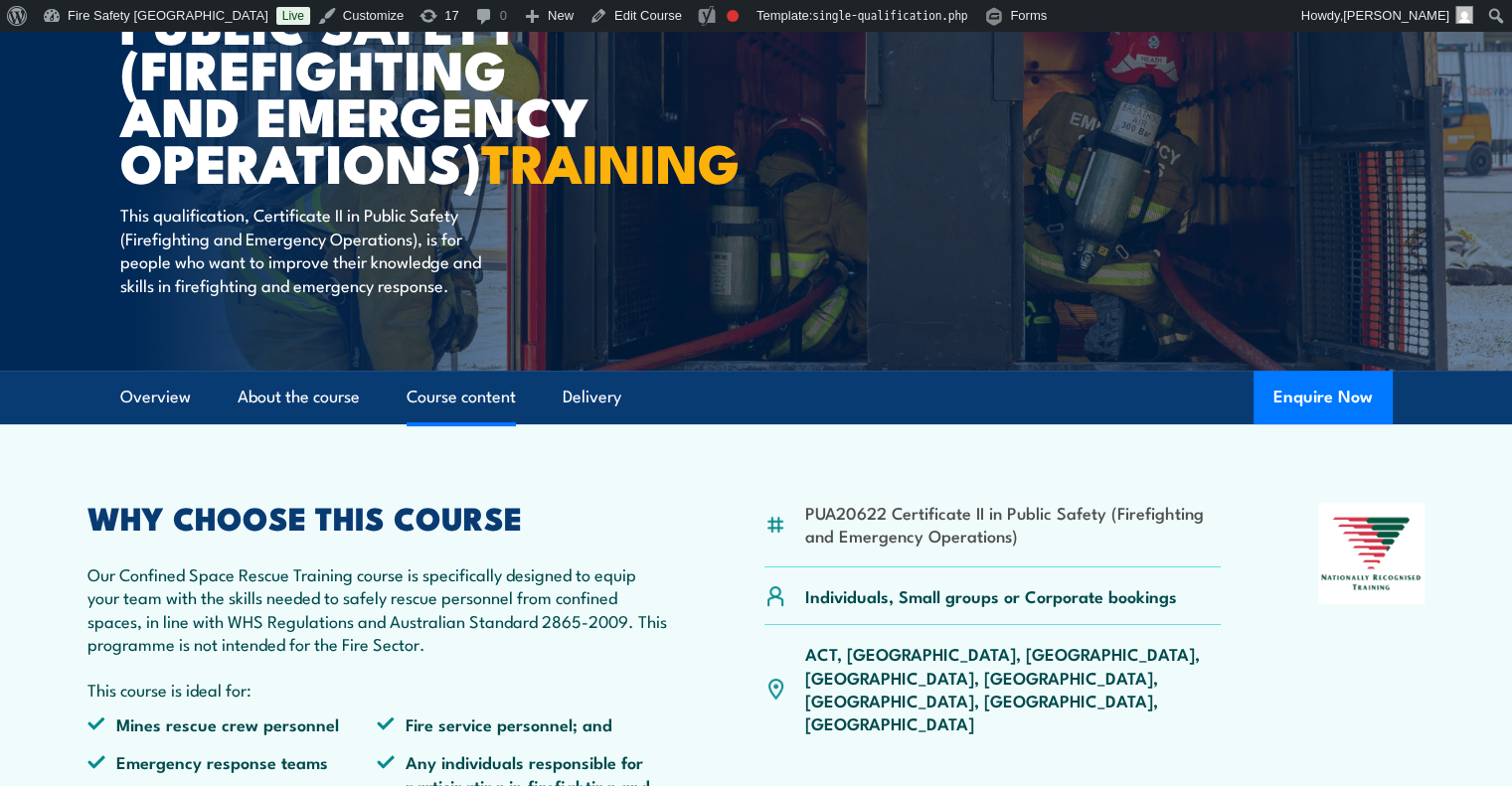 click on "Course content" at bounding box center (461, 396) 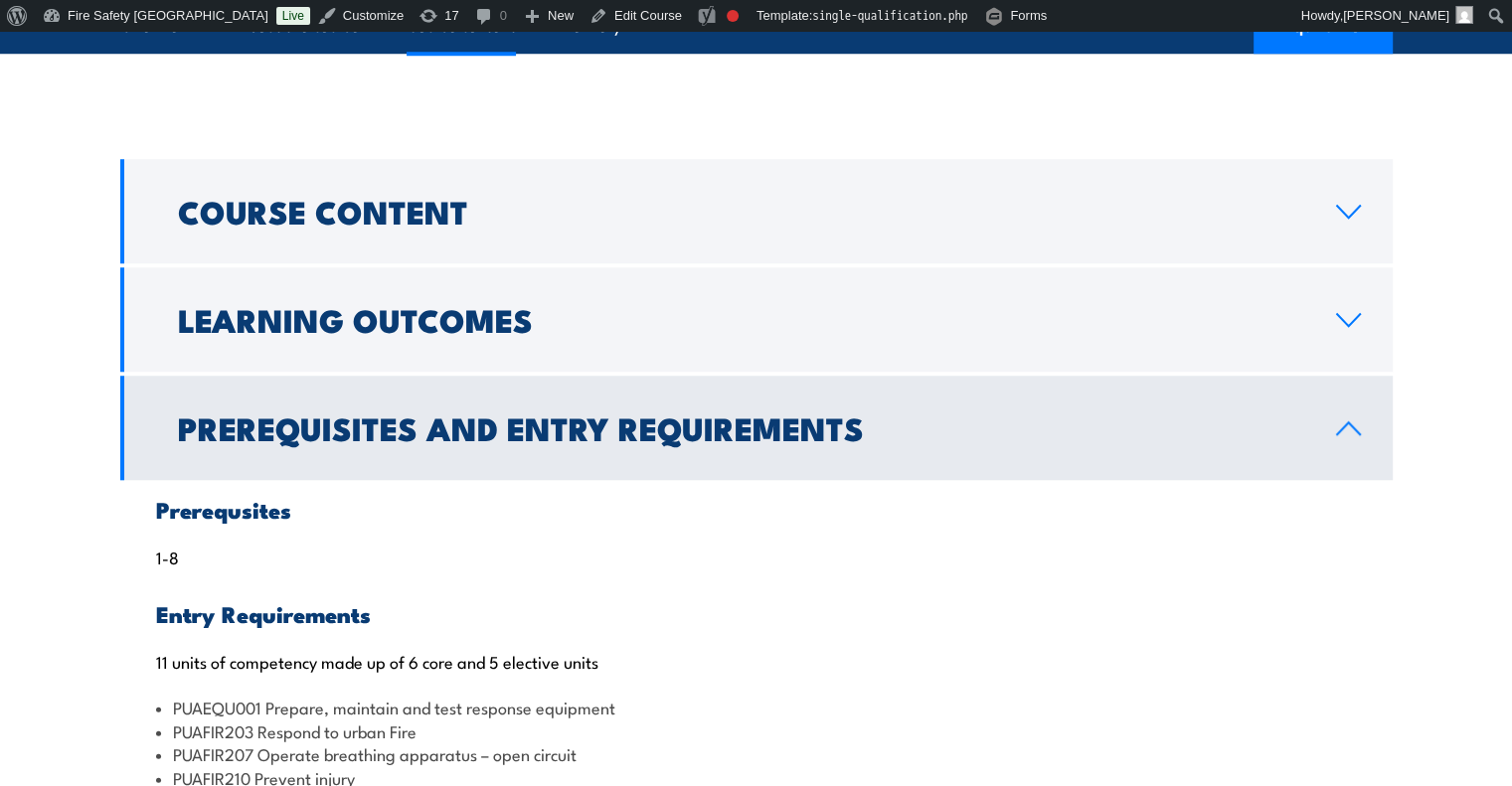scroll, scrollTop: 1780, scrollLeft: 0, axis: vertical 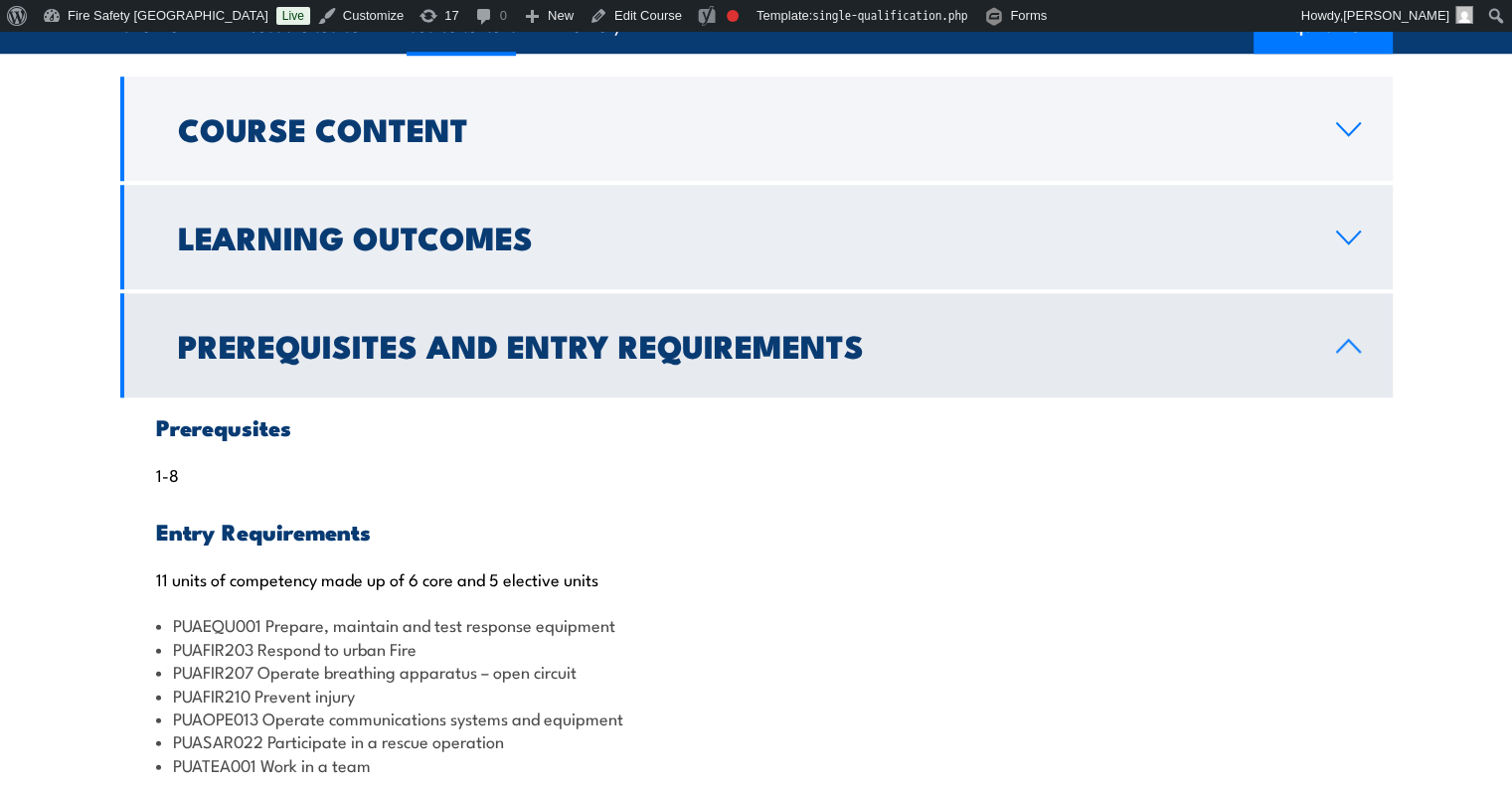 click on "Learning Outcomes" at bounding box center [741, 236] 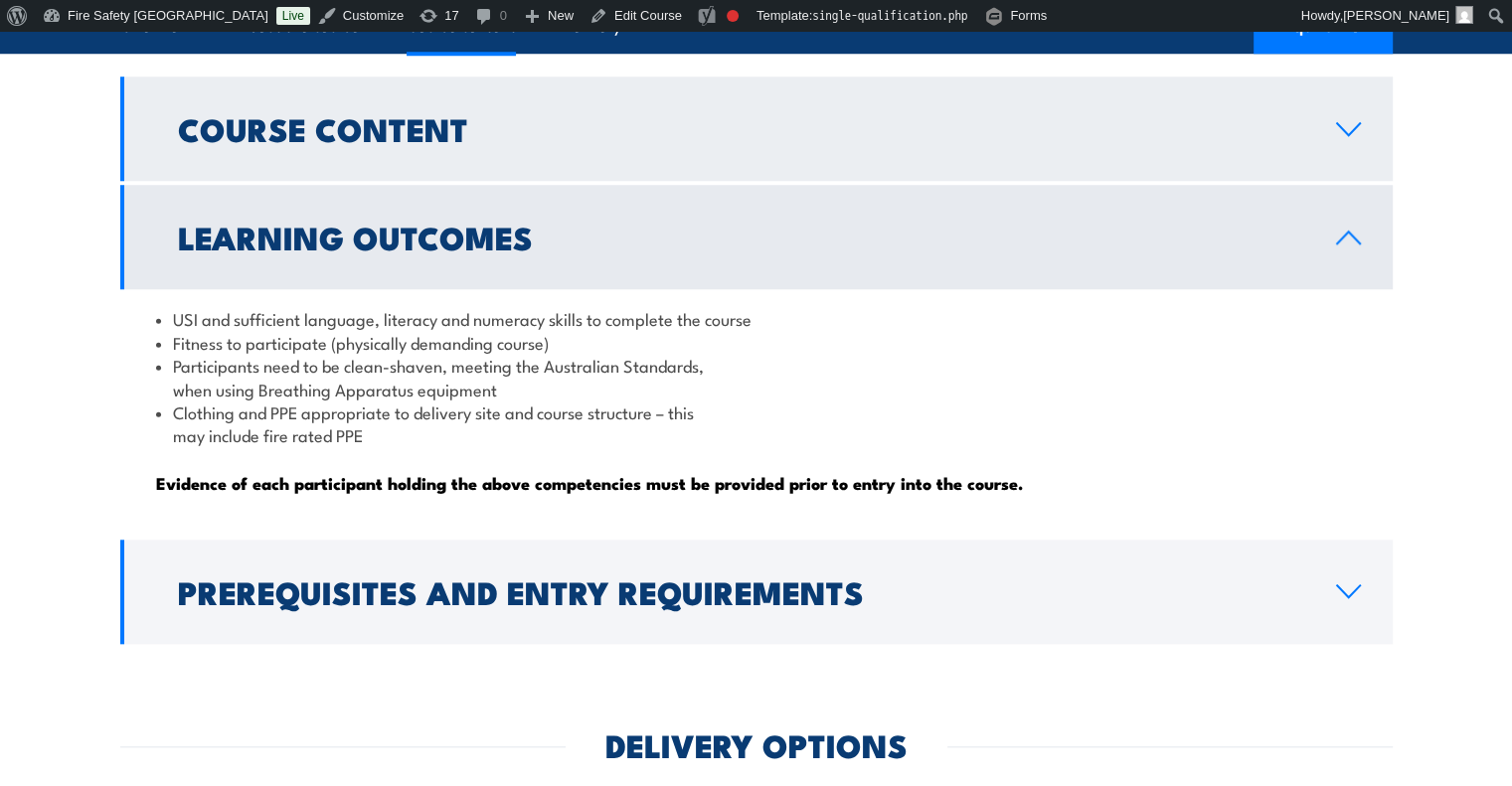 click on "Course Content" at bounding box center [741, 128] 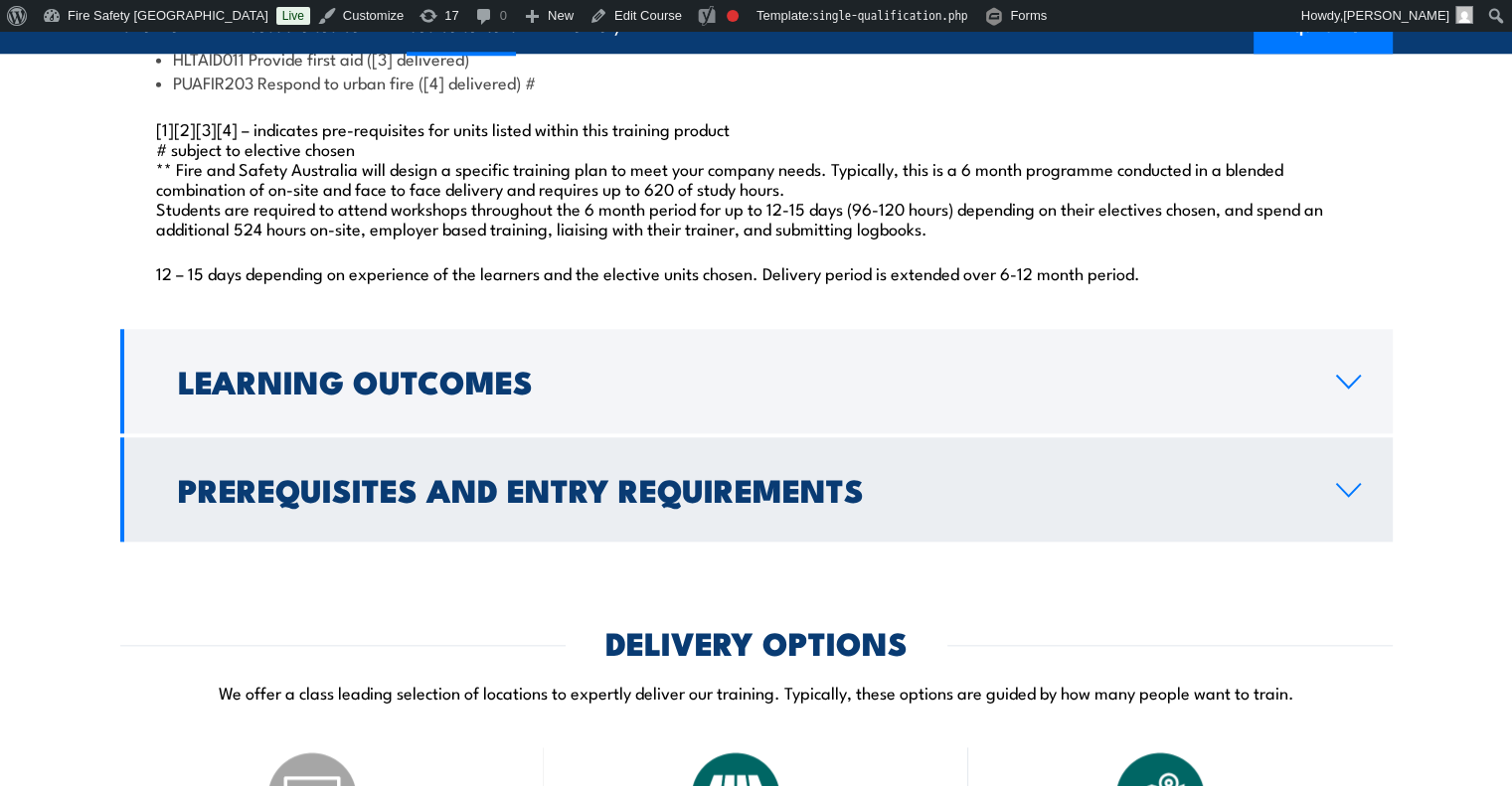 click on "Prerequisites and Entry Requirements" at bounding box center [756, 489] 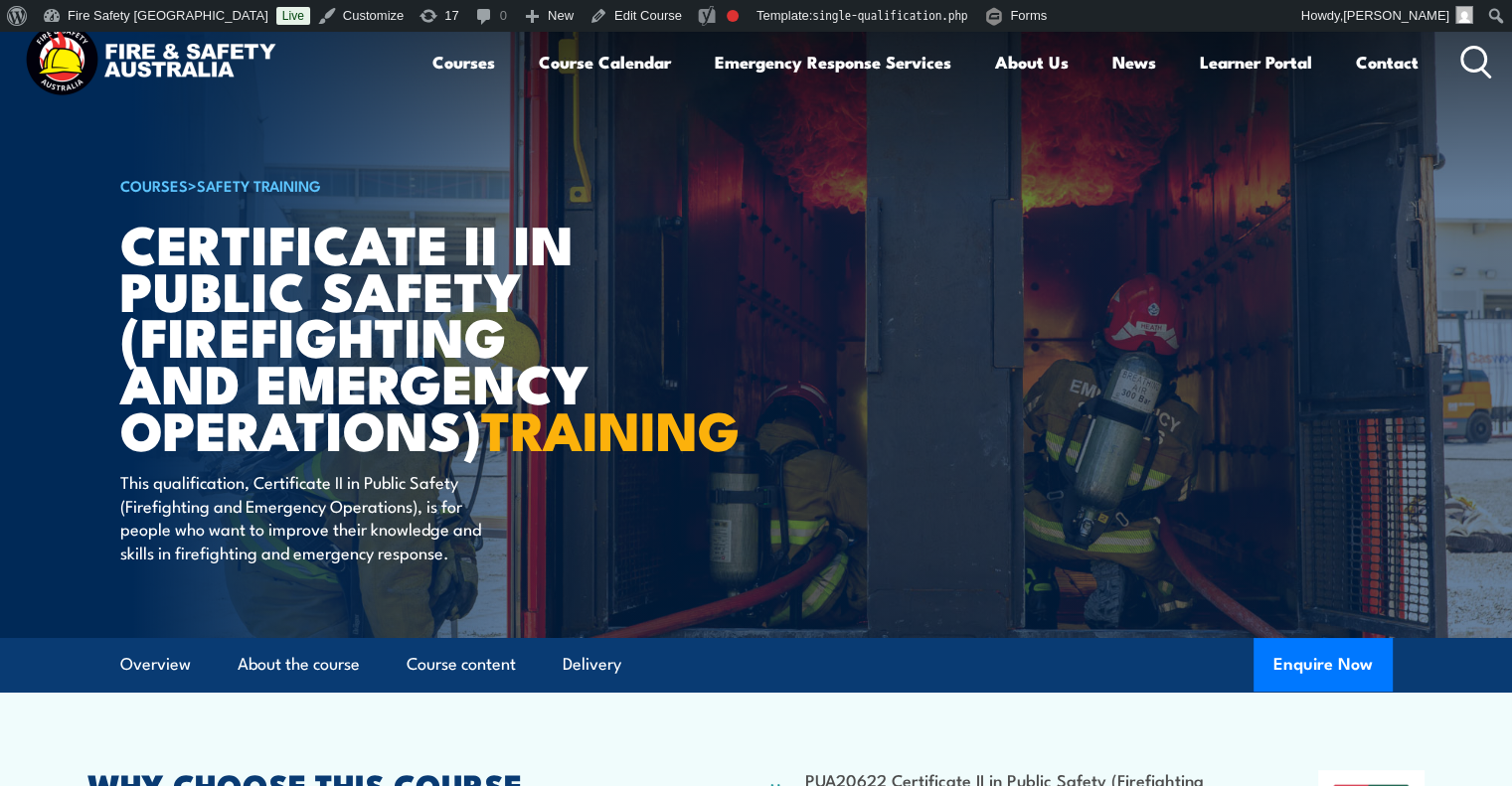 scroll, scrollTop: 0, scrollLeft: 0, axis: both 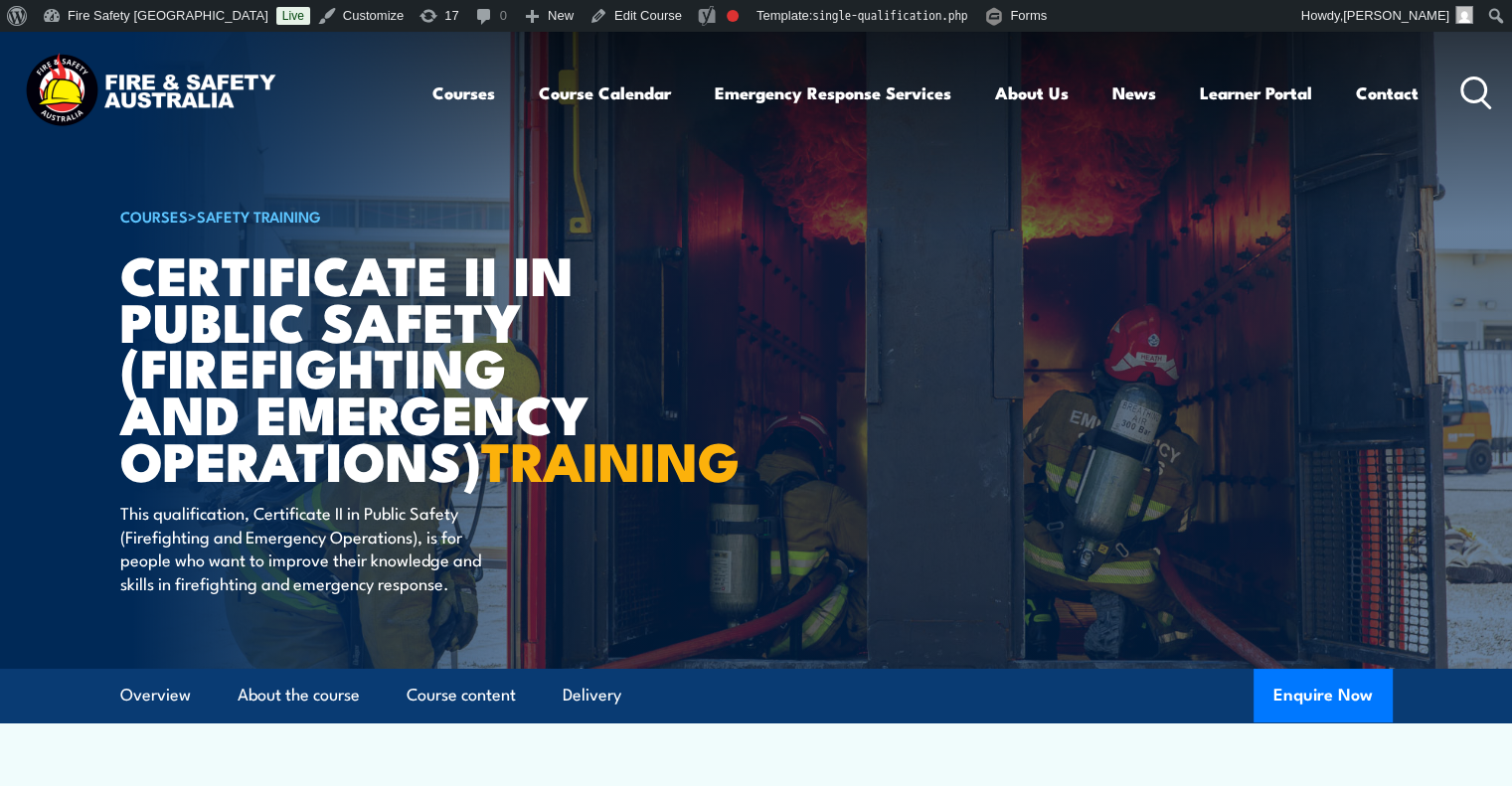 click at bounding box center [150, 92] 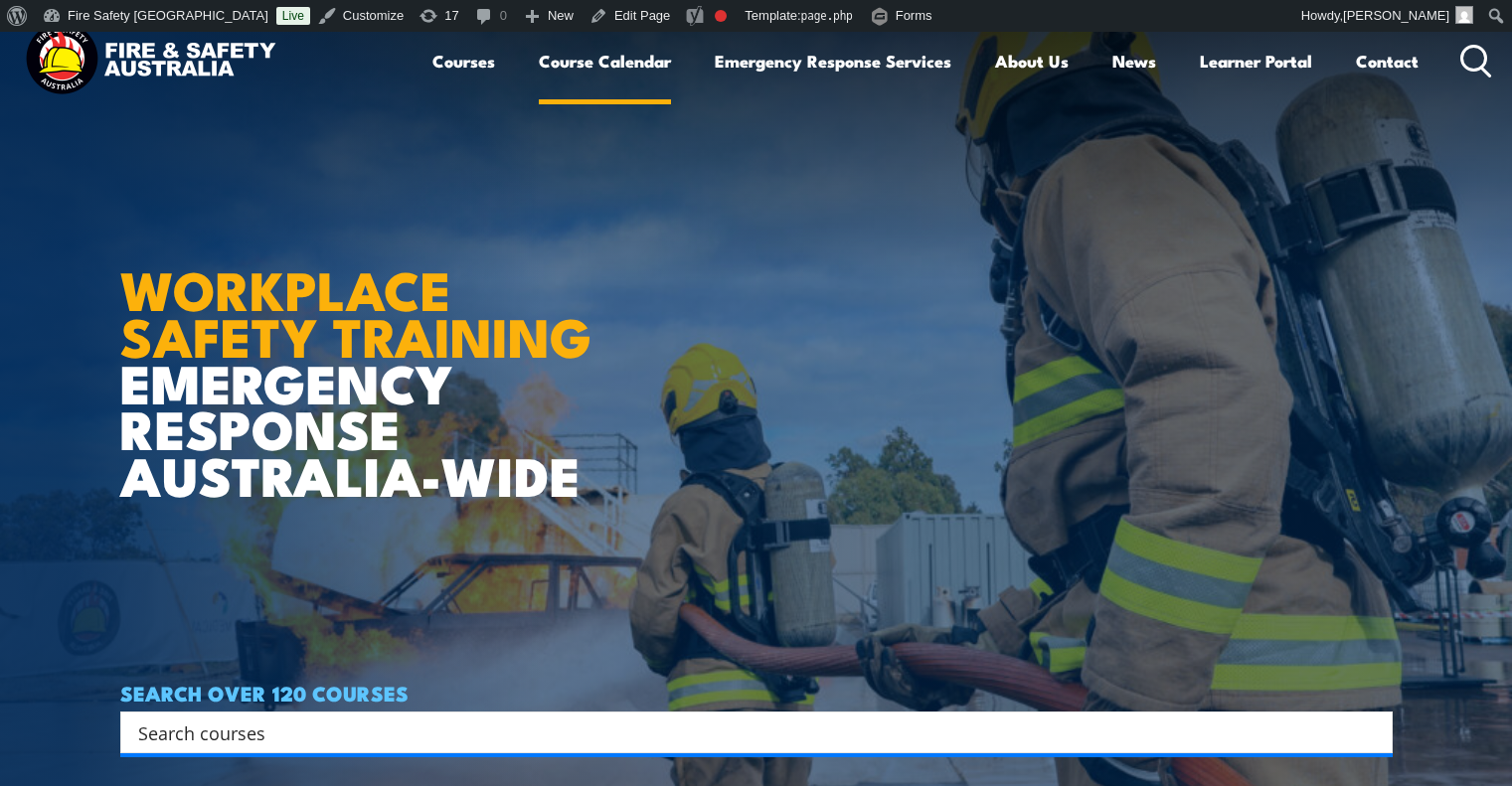 scroll, scrollTop: 0, scrollLeft: 0, axis: both 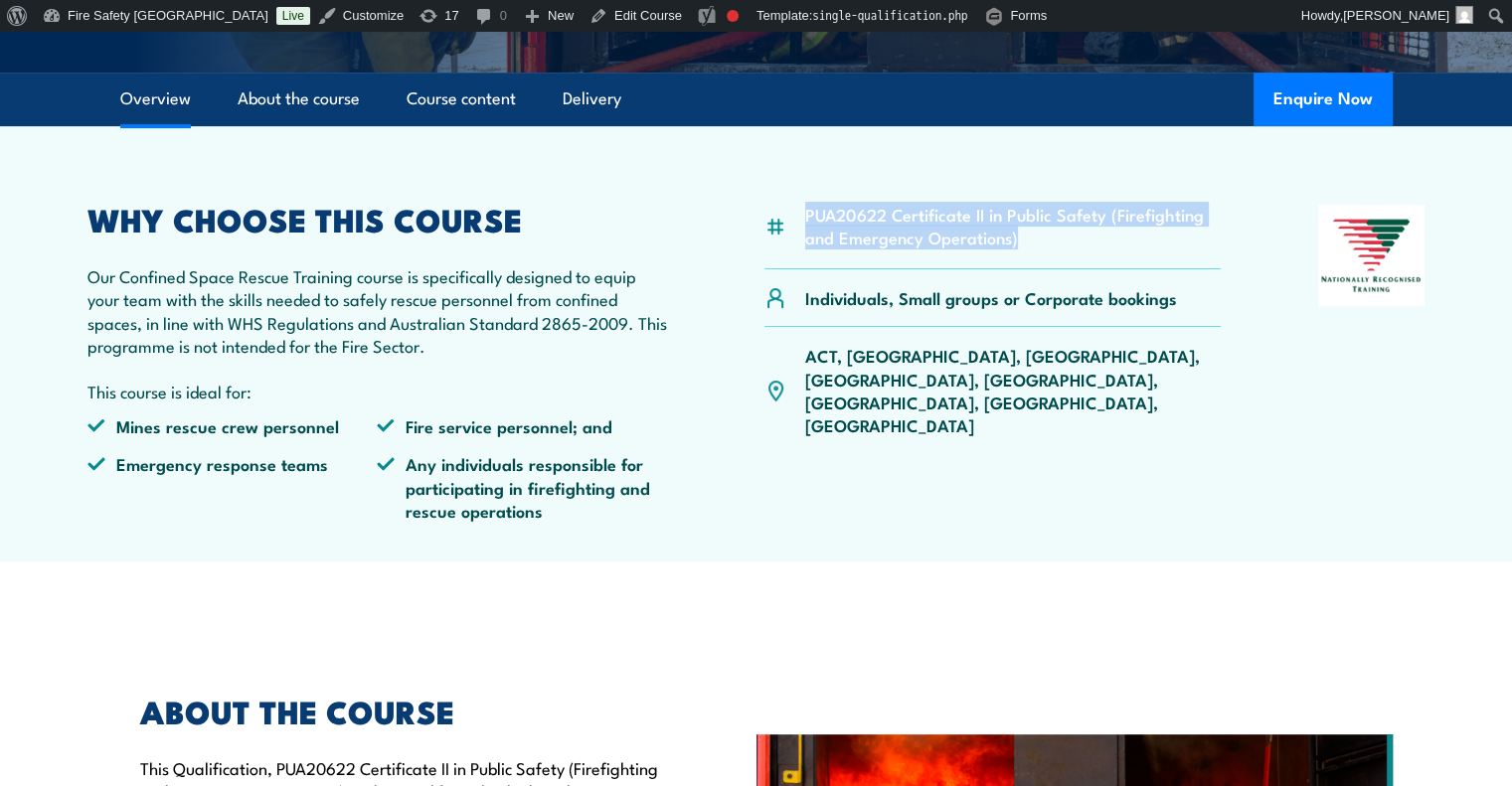 drag, startPoint x: 1041, startPoint y: 285, endPoint x: 799, endPoint y: 263, distance: 242.99794 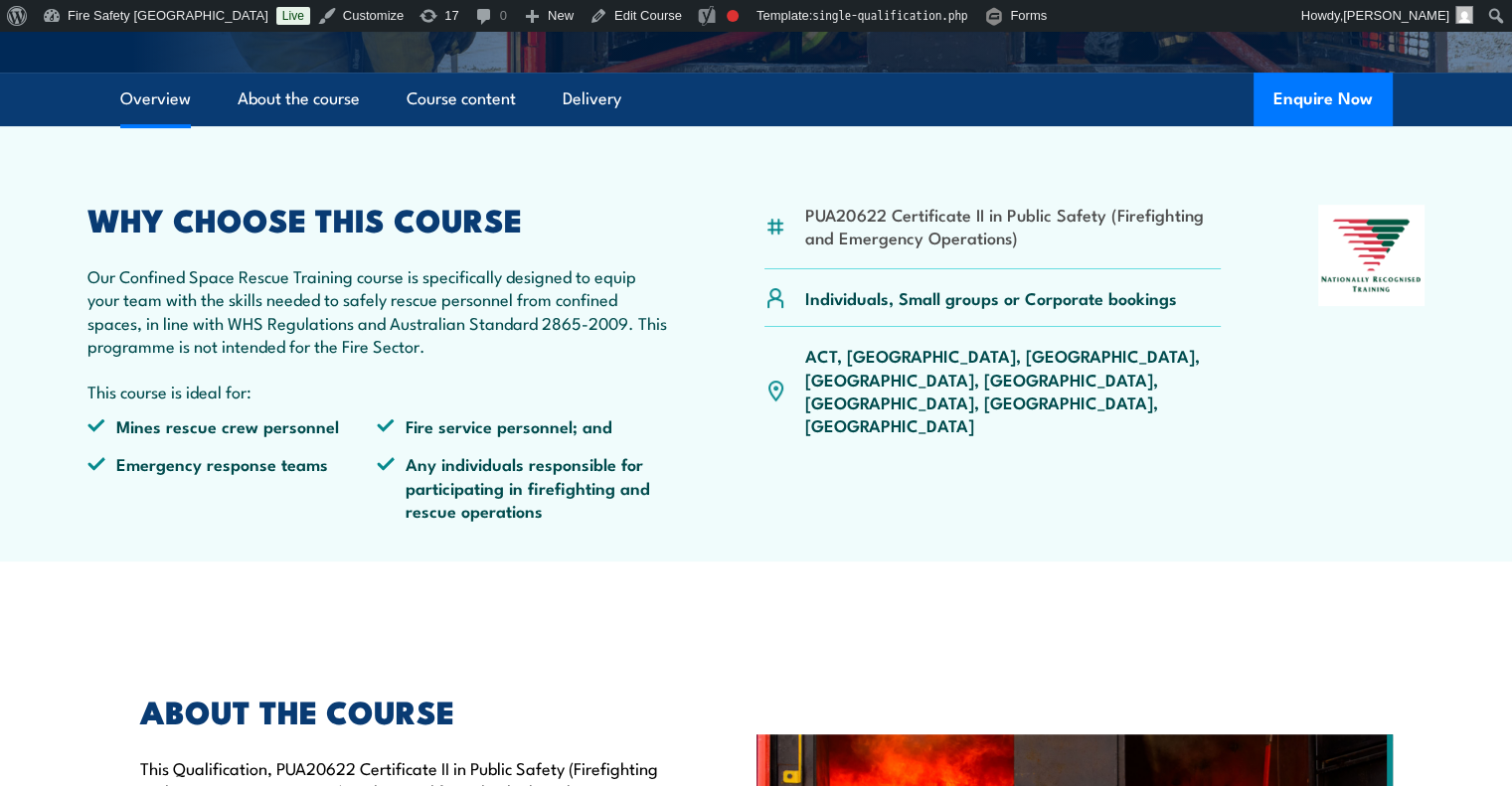 click on "COURSES
>  Safety Training
Certificate II in Public Safety (Firefighting and Emergency Operations)  TRAINING
This qualification, Certificate II in Public Safety (Firefighting and Emergency Operations), is for people who want to improve their knowledge and skills in firefighting and emergency response.
Overview
About the course
Course content
Delivery
Enquire Now" at bounding box center [756, 1764] 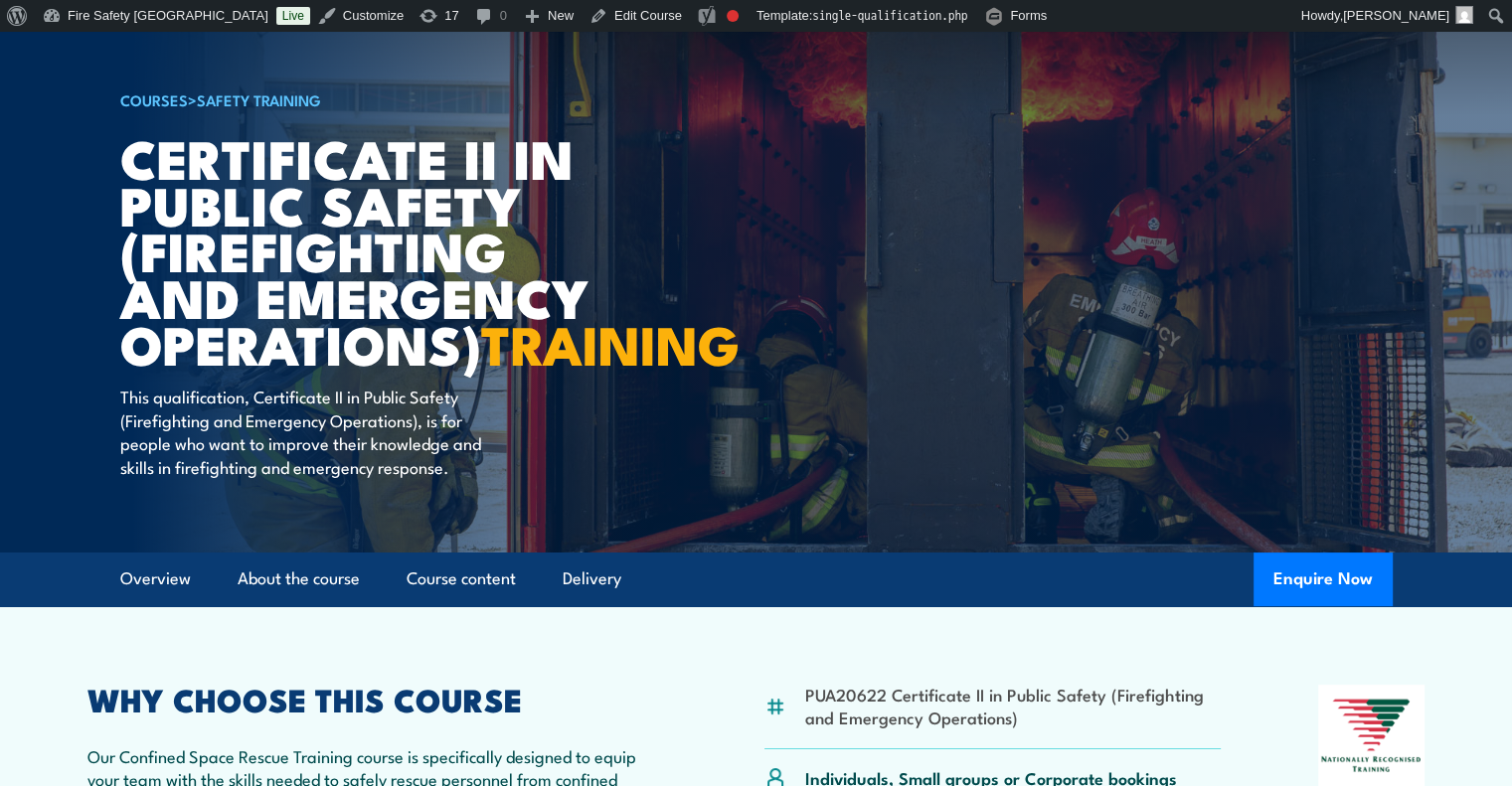 scroll, scrollTop: 0, scrollLeft: 0, axis: both 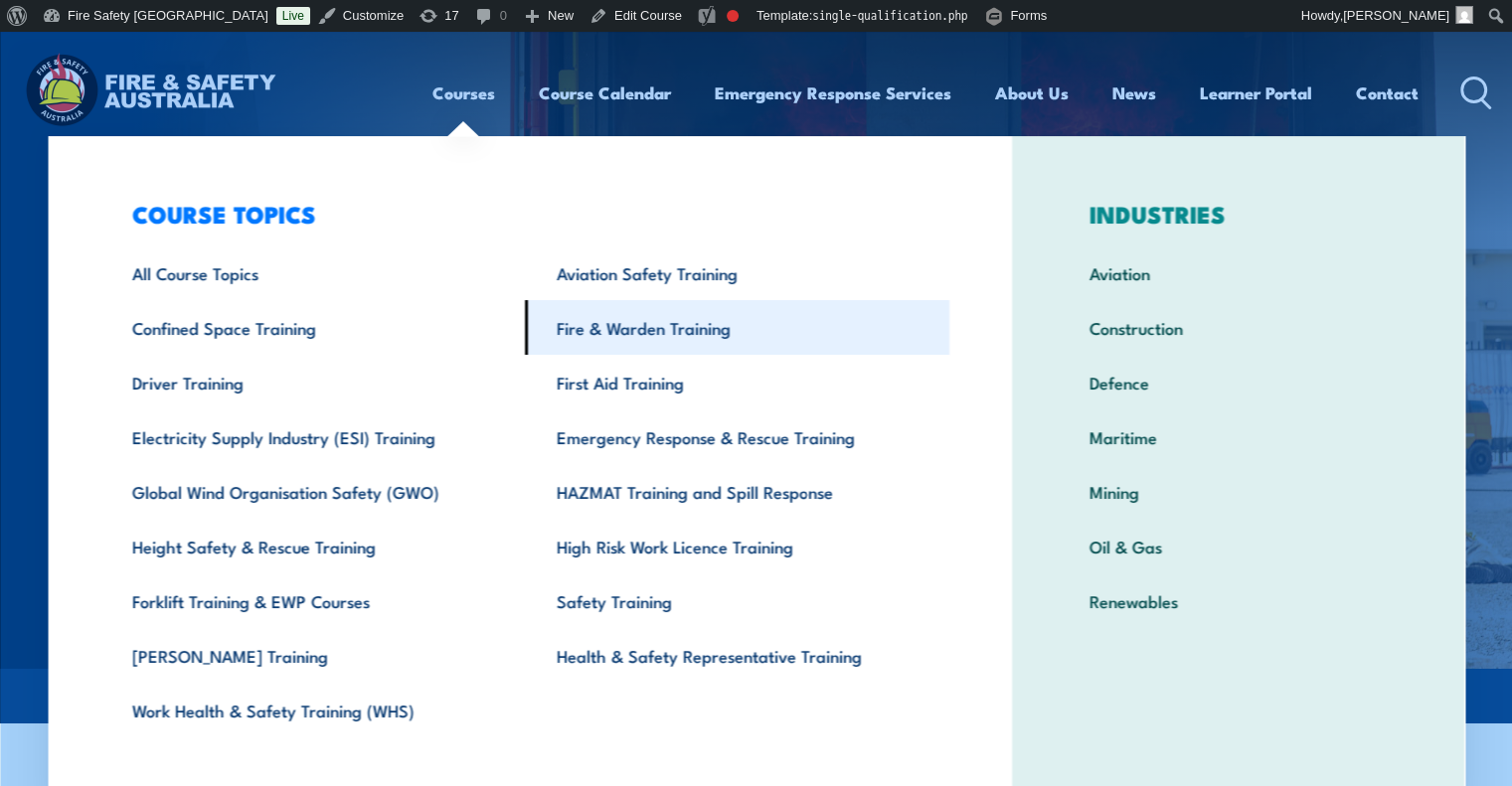 click on "Fire & Warden Training" at bounding box center (737, 327) 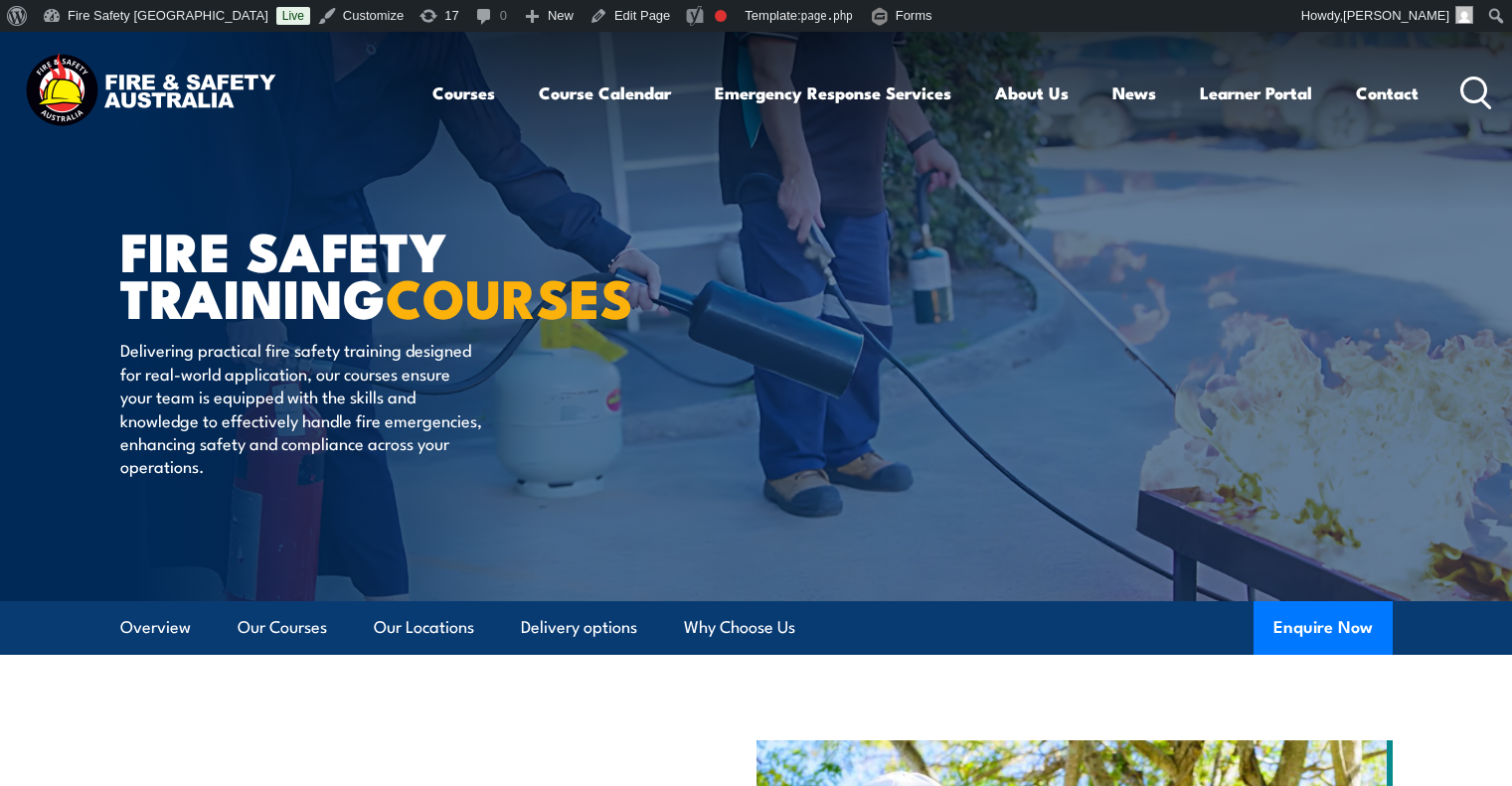 scroll, scrollTop: 0, scrollLeft: 0, axis: both 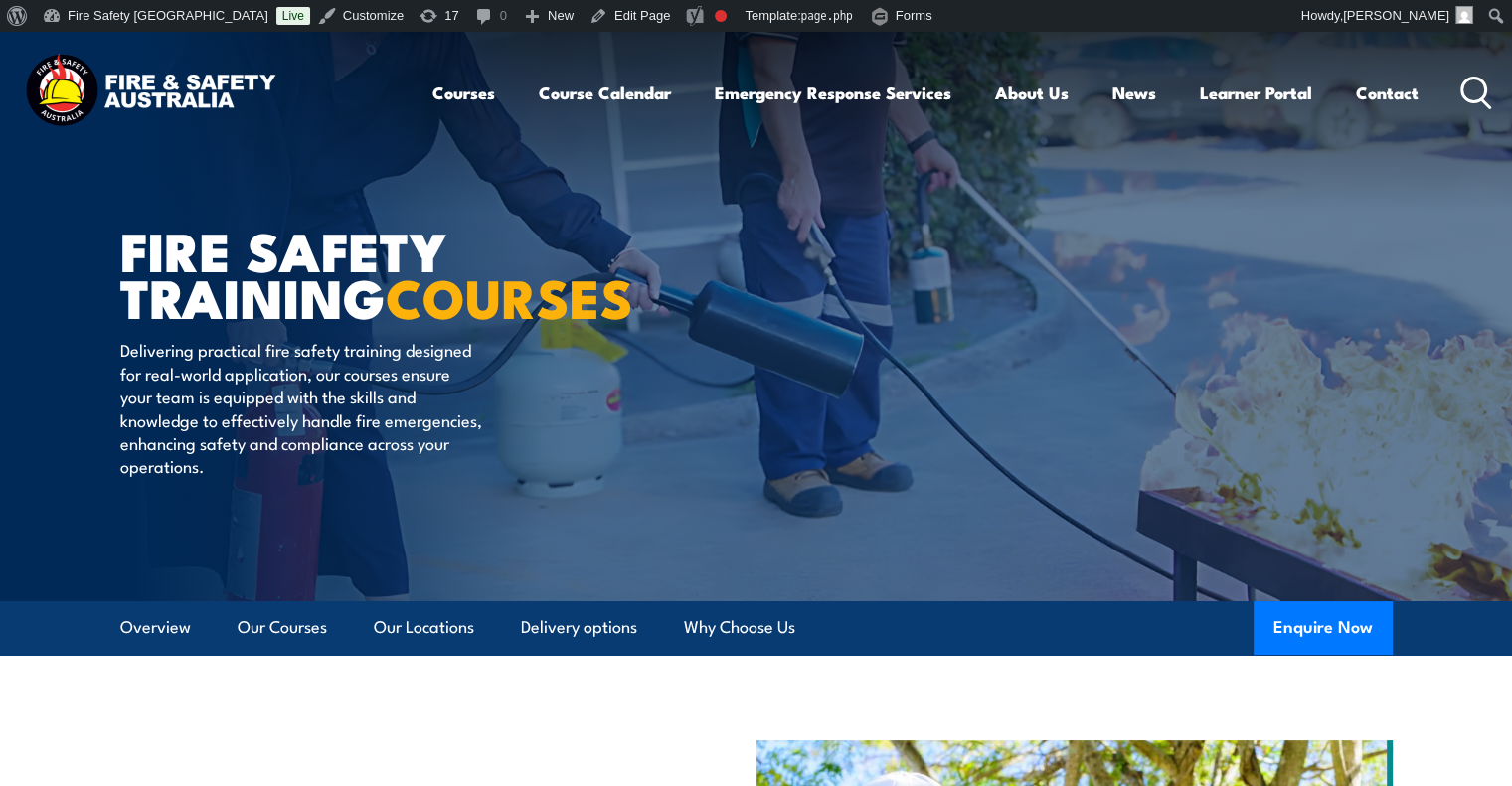click on "Courses
Course Calendar
Emergency Response Services
Services Overview
Emergency Response Solutions
Paramedic & Medical Solutions
Industrial Security Solutions
Emergency Response Vehicles
Safety Advisers
About Us
About FSA
Our promise
Careers
News
Learner Portal
Contact
Home
Course Finder
All Courses
Aviation Safety Training Courses
Confined Space Courses
Electricity Supply Industry (ESI) Courses
Emergency Response Training & Rescue Courses
Fire Safety Training Courses
First Aid Training Courses
Global Wind Organisation (GWO) Courses
HAZMAT Courses
Health & Safety Representative Courses HSR Training
Height Safety & Rescue Courses
High Risk Work Licence Courses
Forklift Training & EWP Courses
Safety Courses" at bounding box center [962, 92] 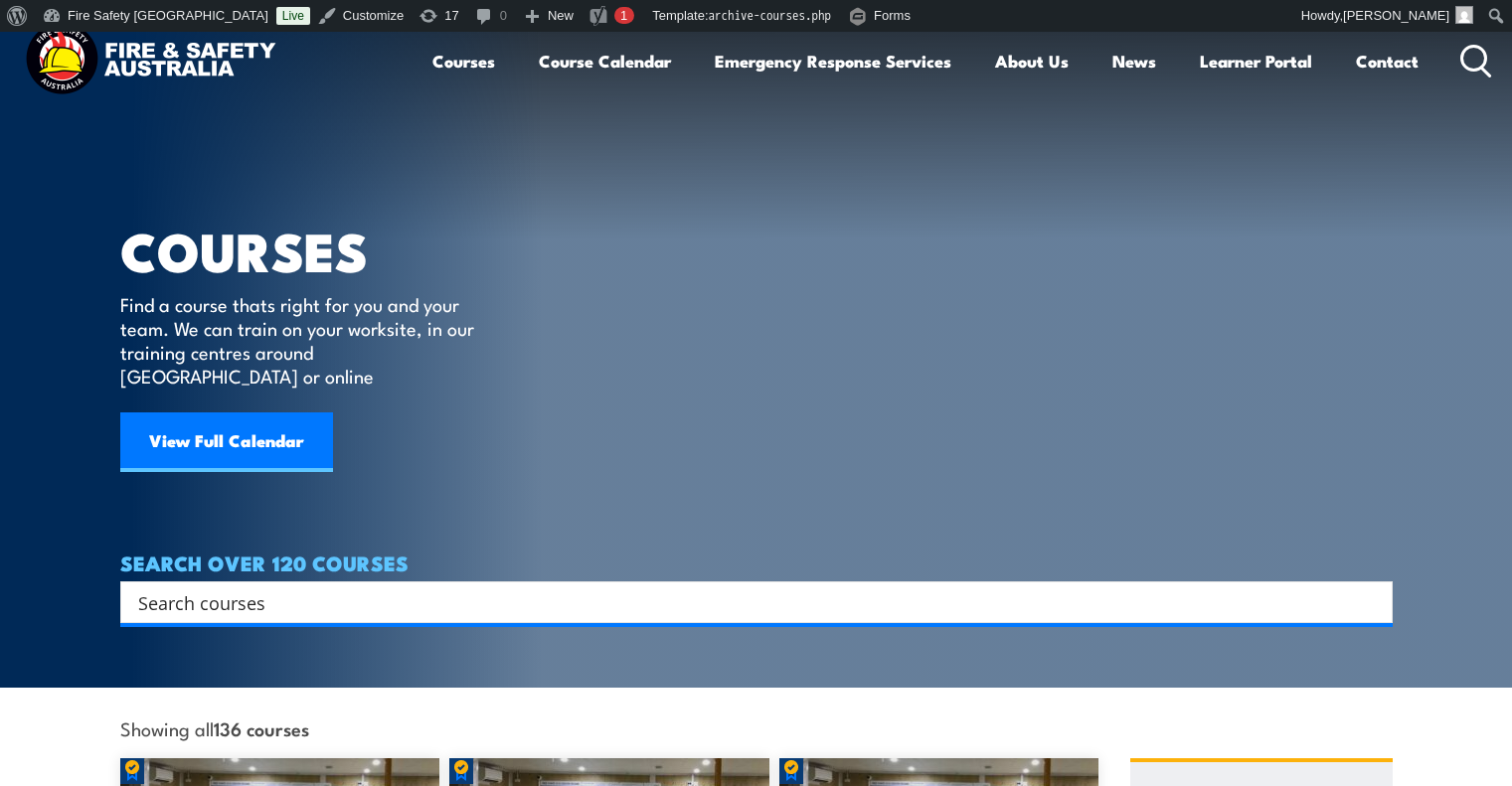 scroll, scrollTop: 0, scrollLeft: 0, axis: both 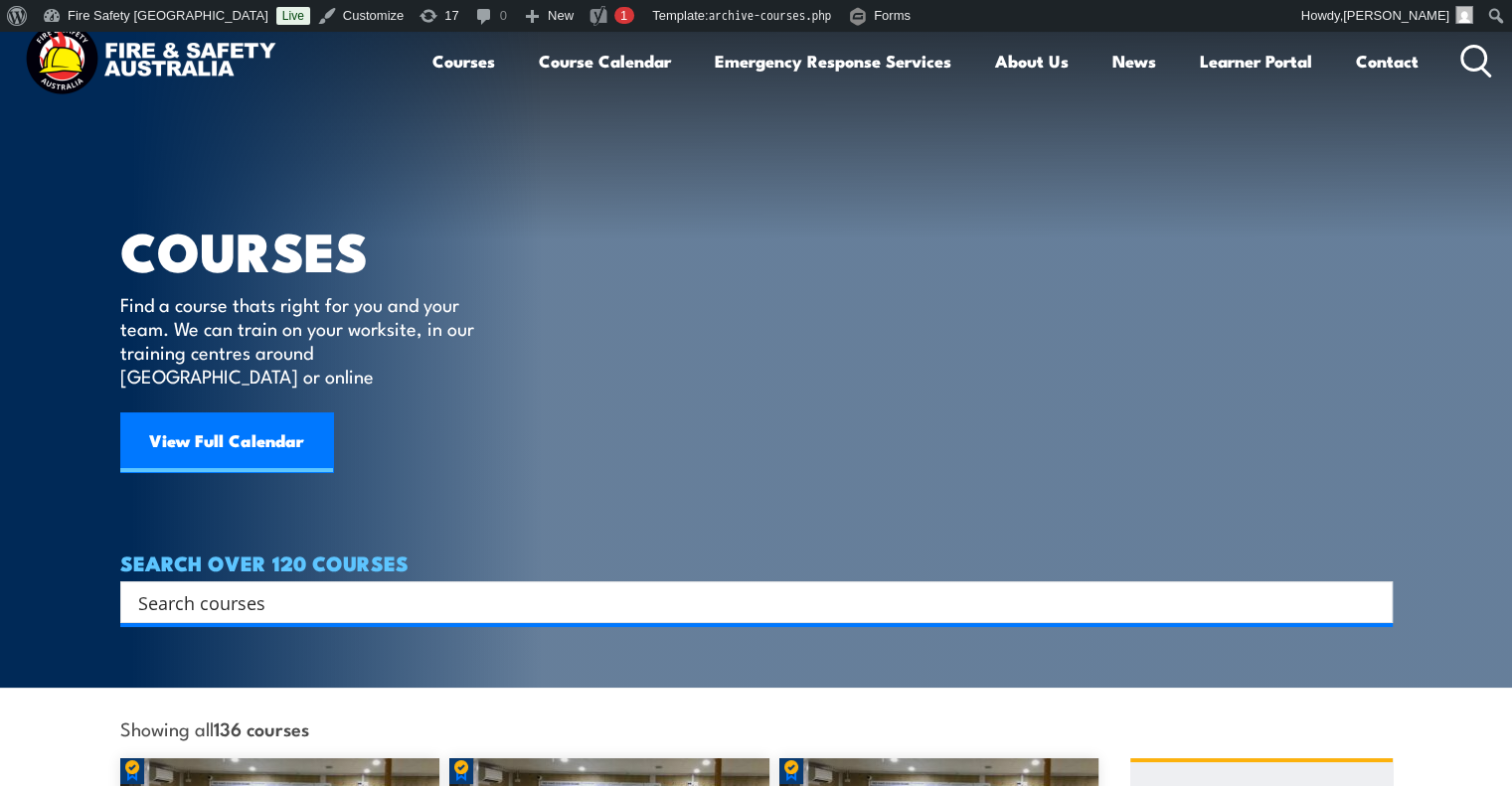 click at bounding box center [744, 602] 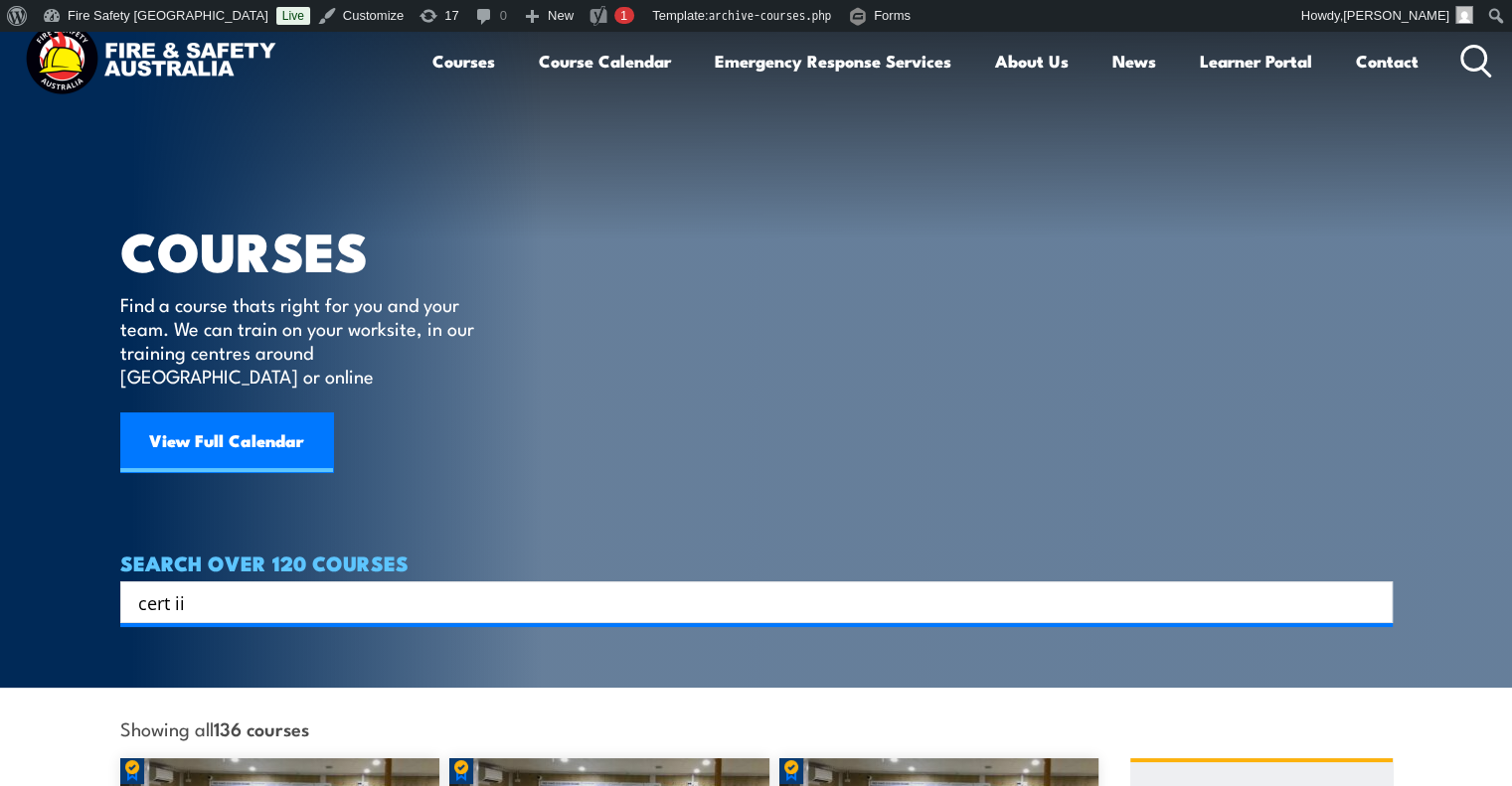 type on "cert ii" 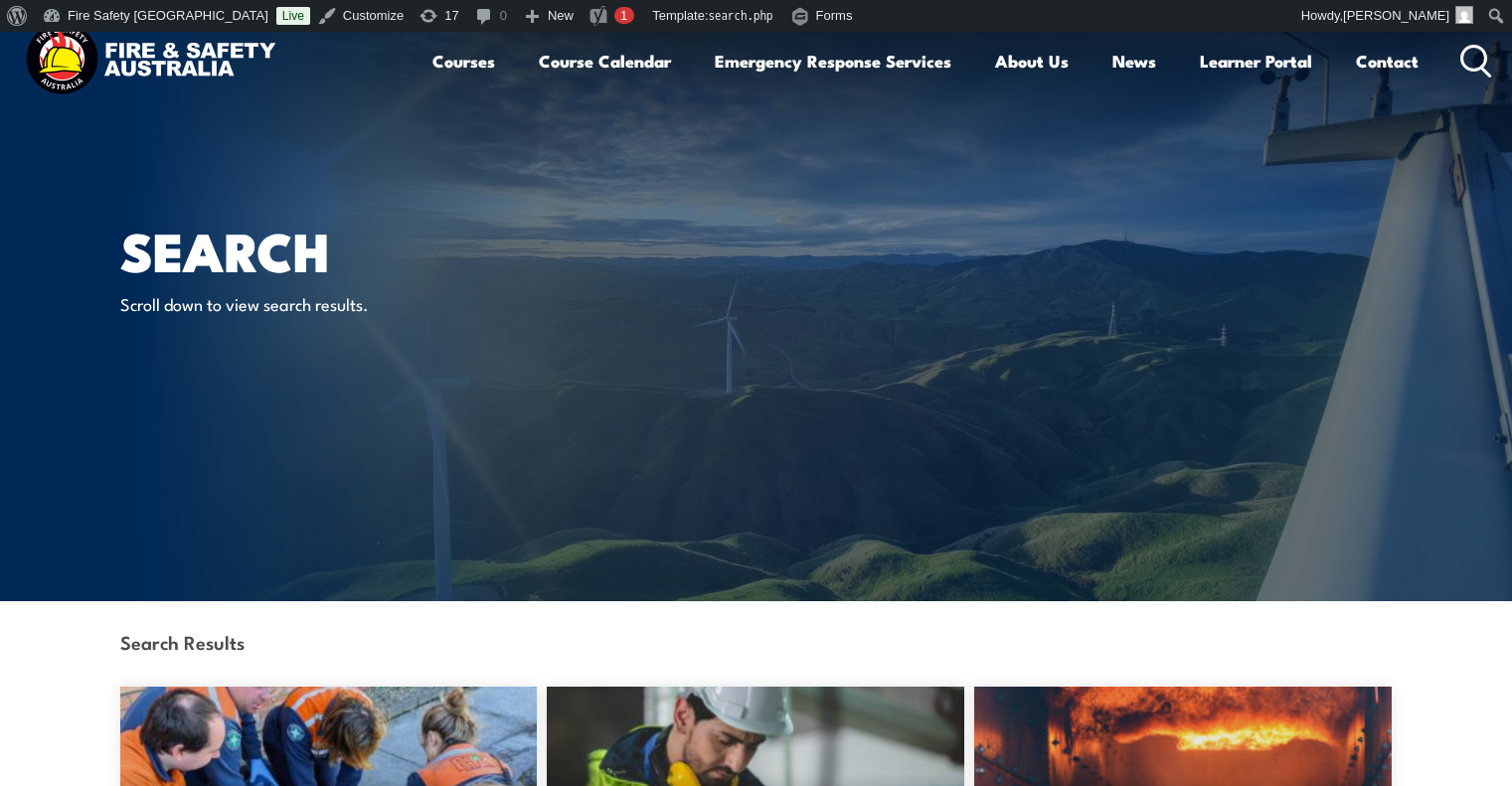 scroll, scrollTop: 0, scrollLeft: 0, axis: both 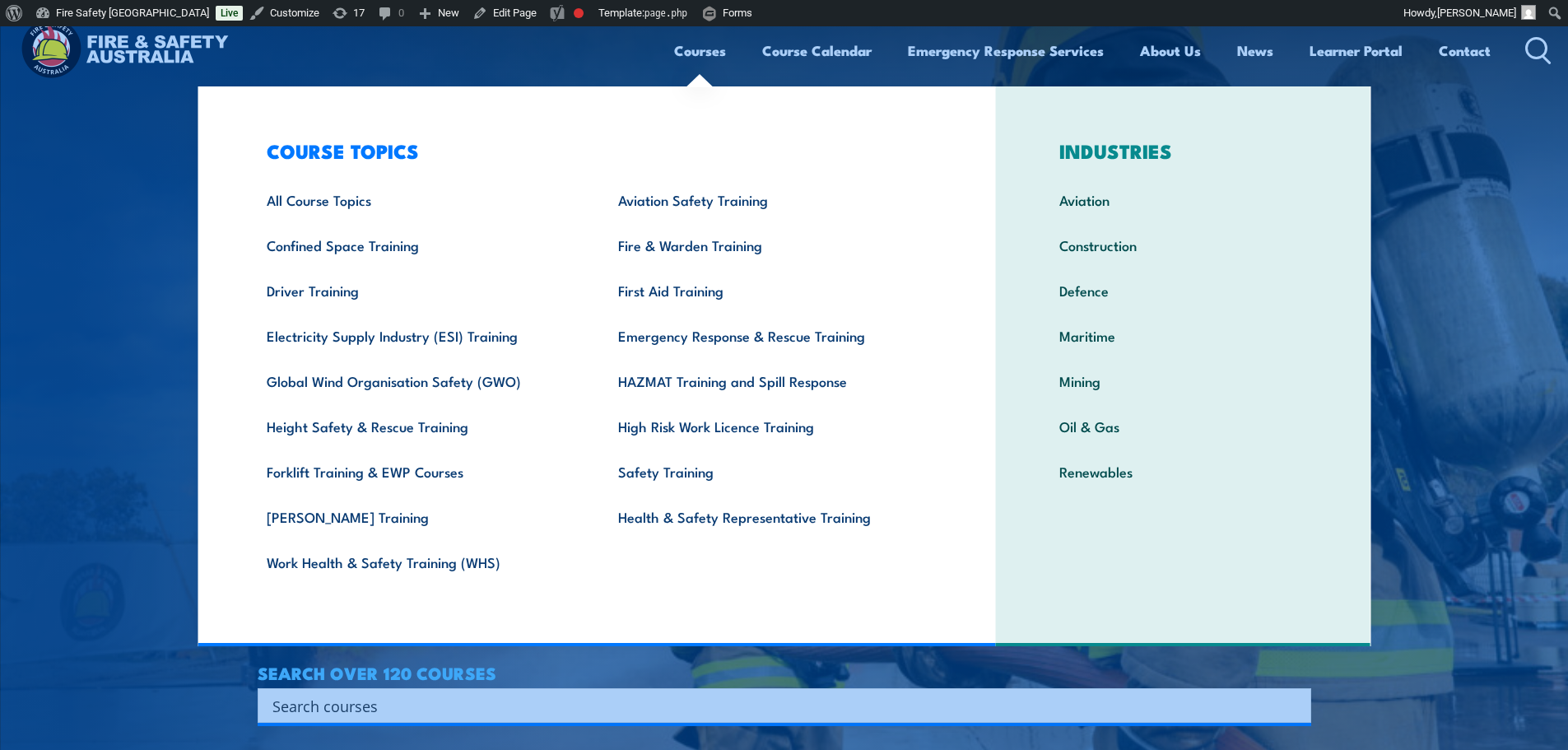 click on "Courses" at bounding box center [700, 50] 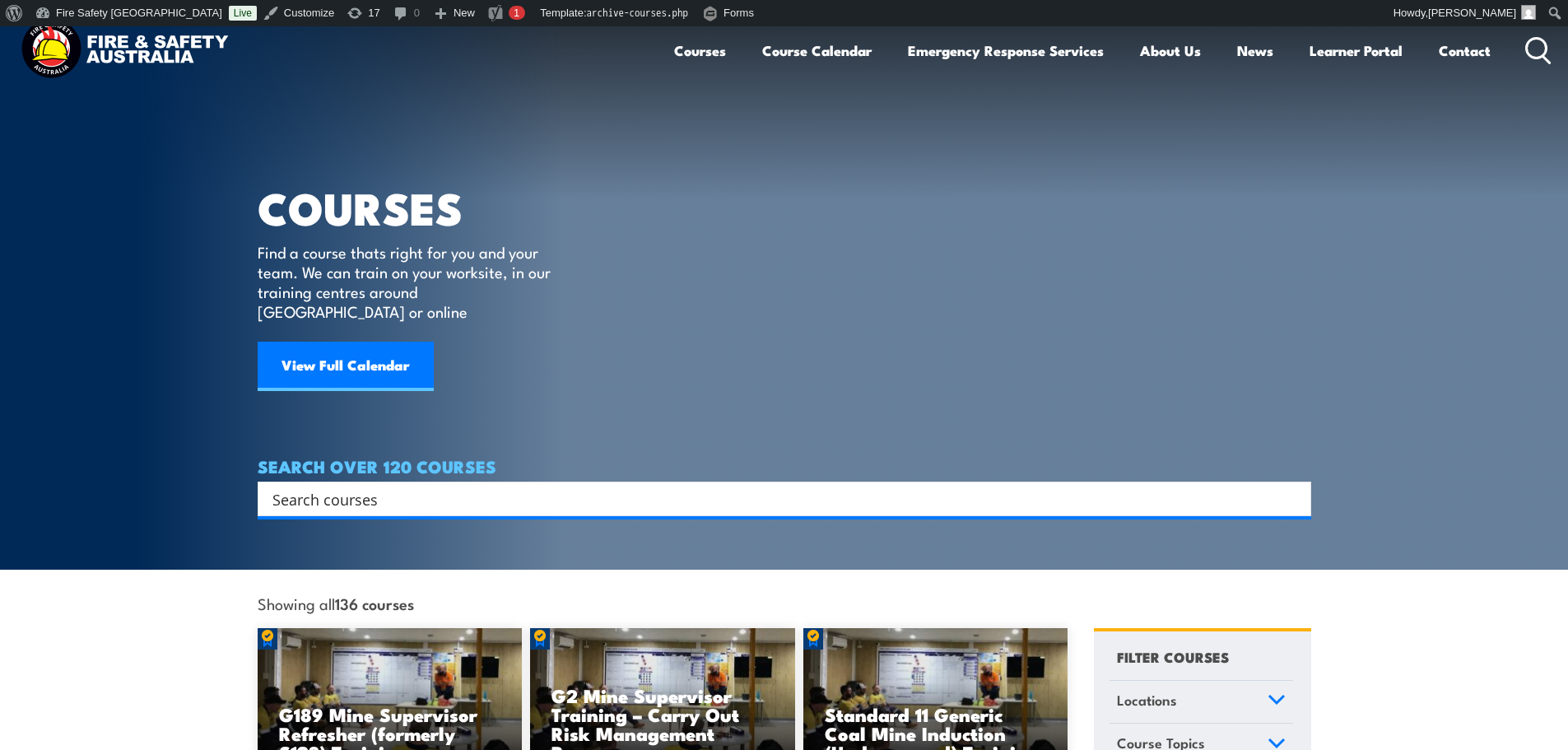 scroll, scrollTop: 0, scrollLeft: 0, axis: both 